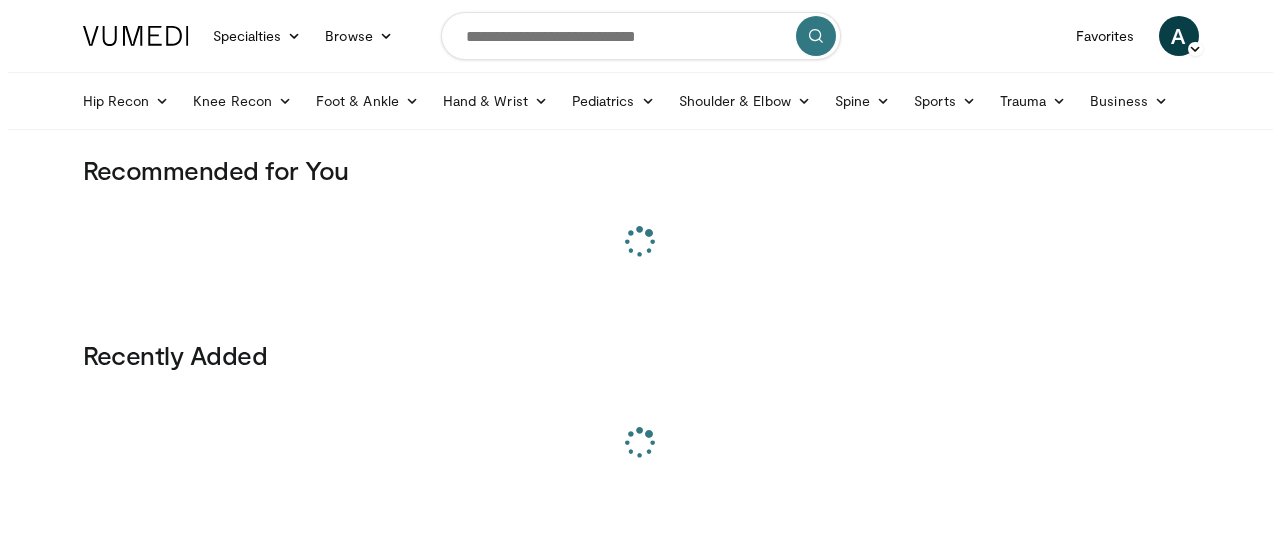 scroll, scrollTop: 0, scrollLeft: 0, axis: both 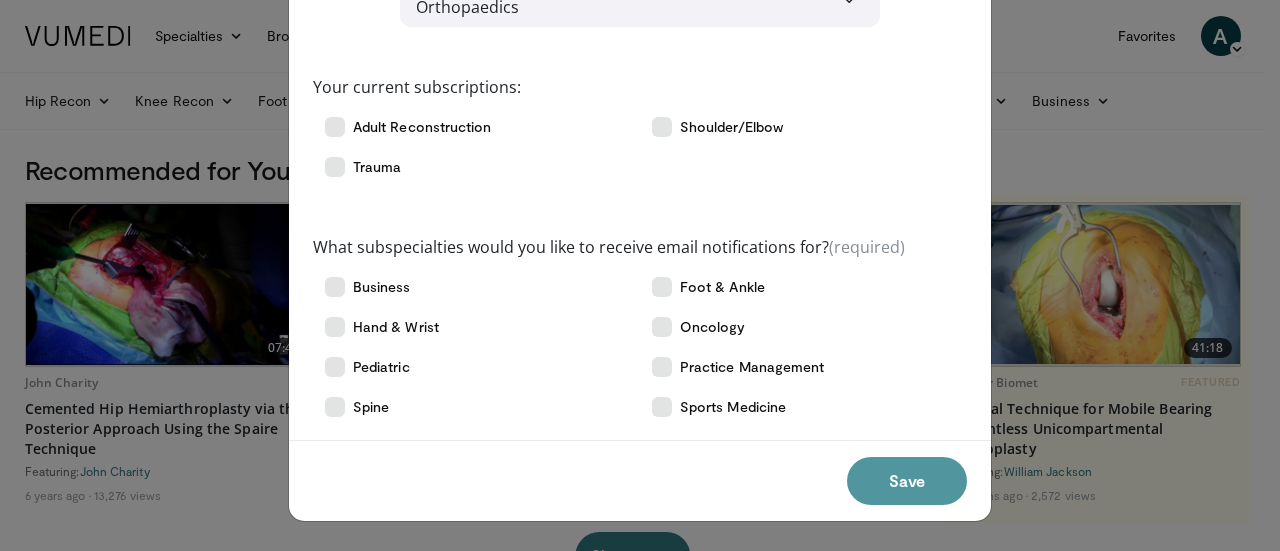 click on "Save" at bounding box center (907, 481) 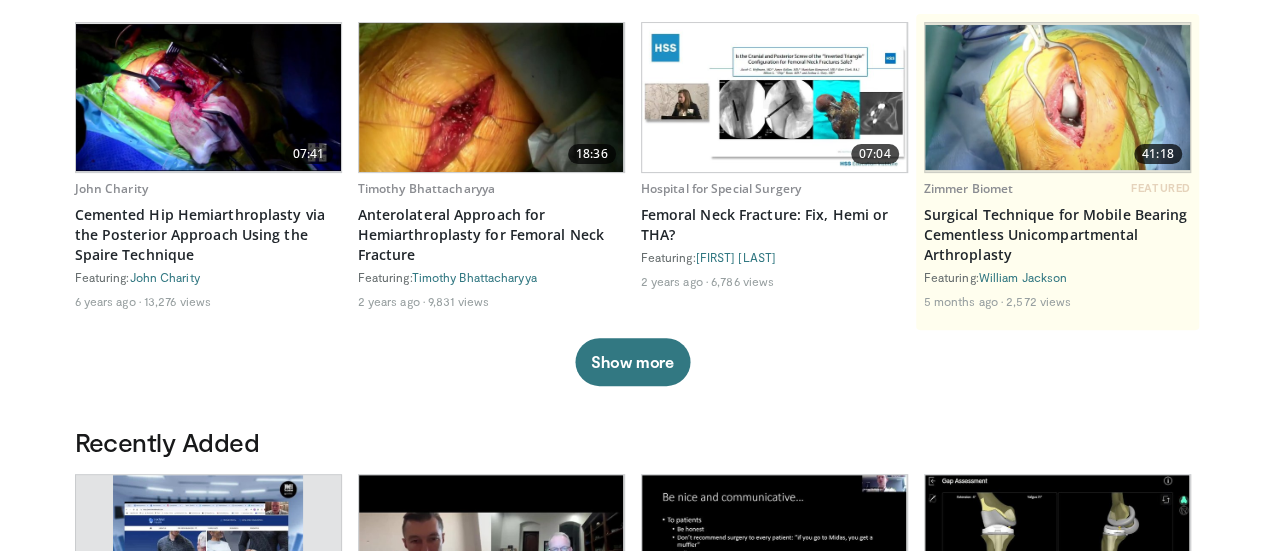 scroll, scrollTop: 0, scrollLeft: 0, axis: both 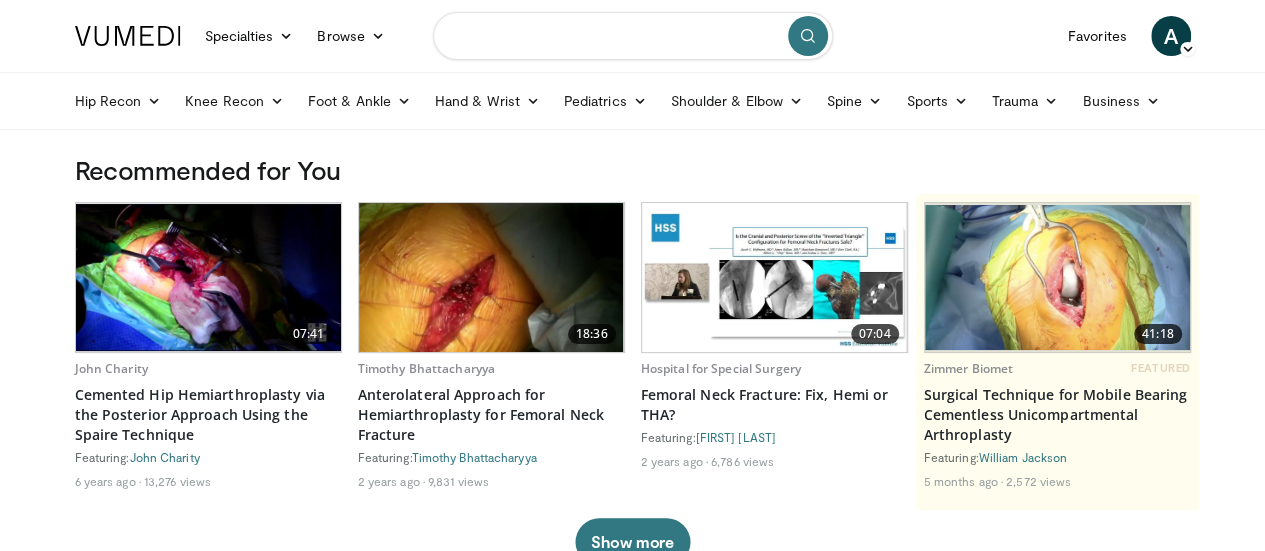click at bounding box center [633, 36] 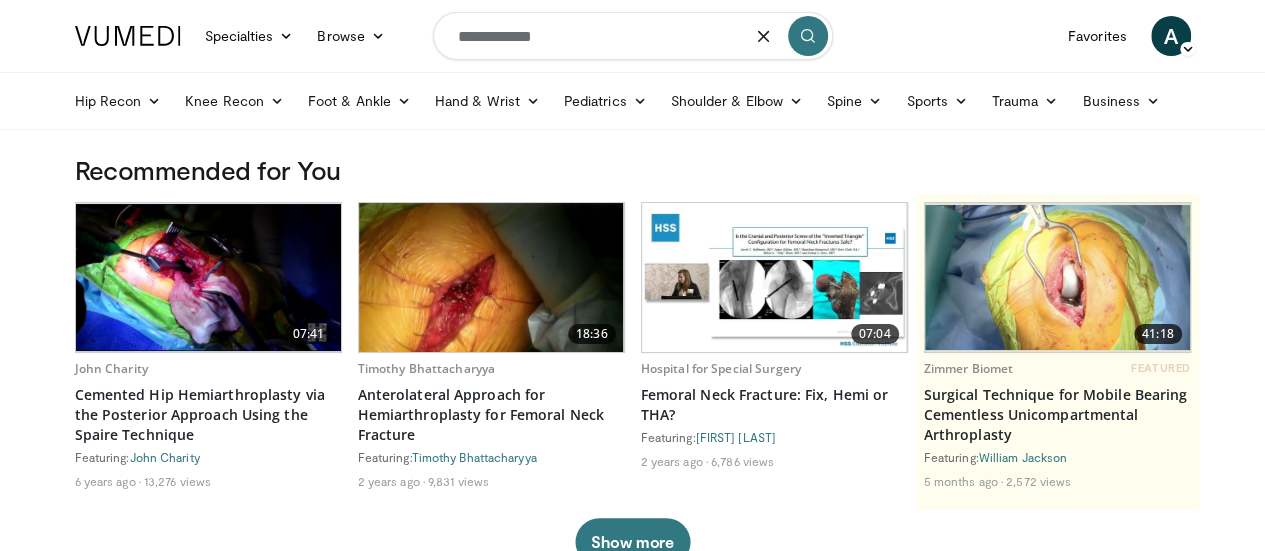 type on "**********" 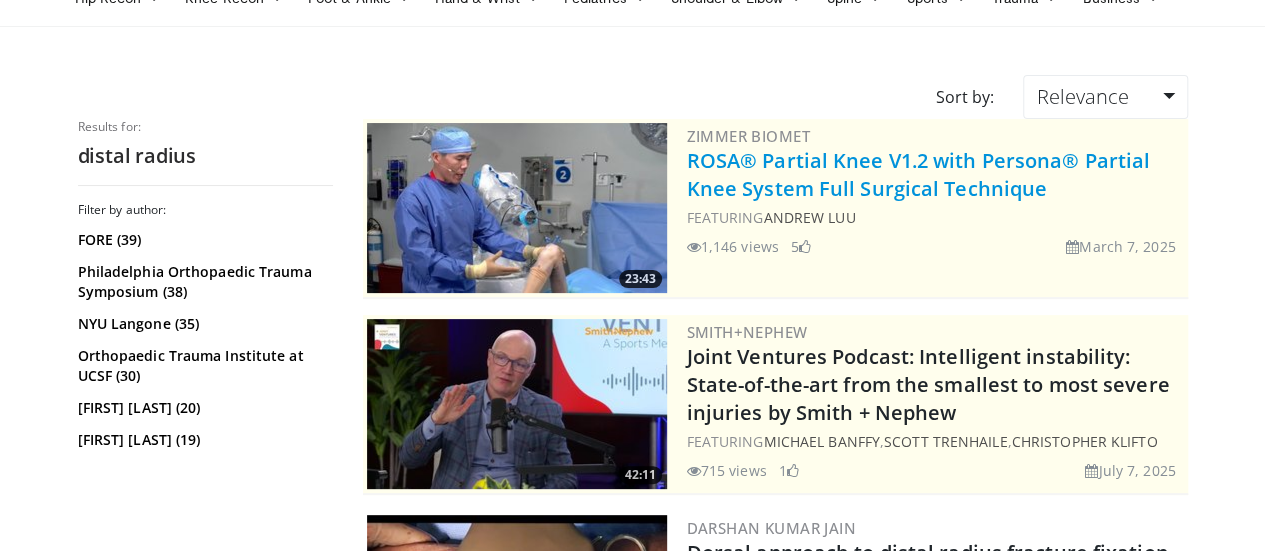 scroll, scrollTop: 115, scrollLeft: 0, axis: vertical 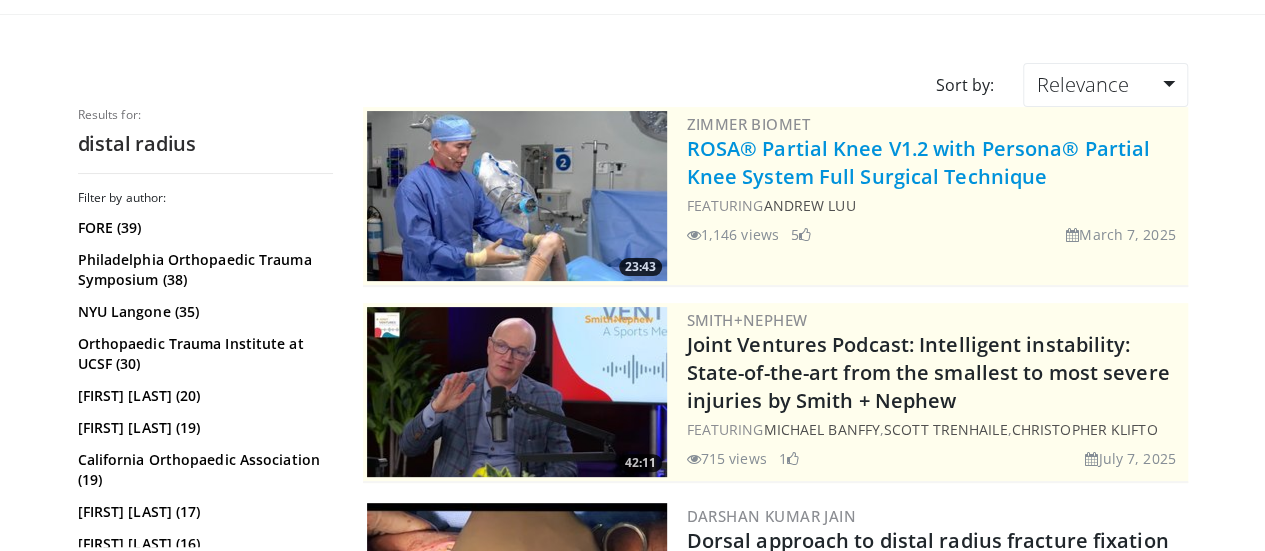 click on "ROSA® Partial Knee V1.2 with Persona® Partial Knee System Full Surgical Technique" at bounding box center [919, 162] 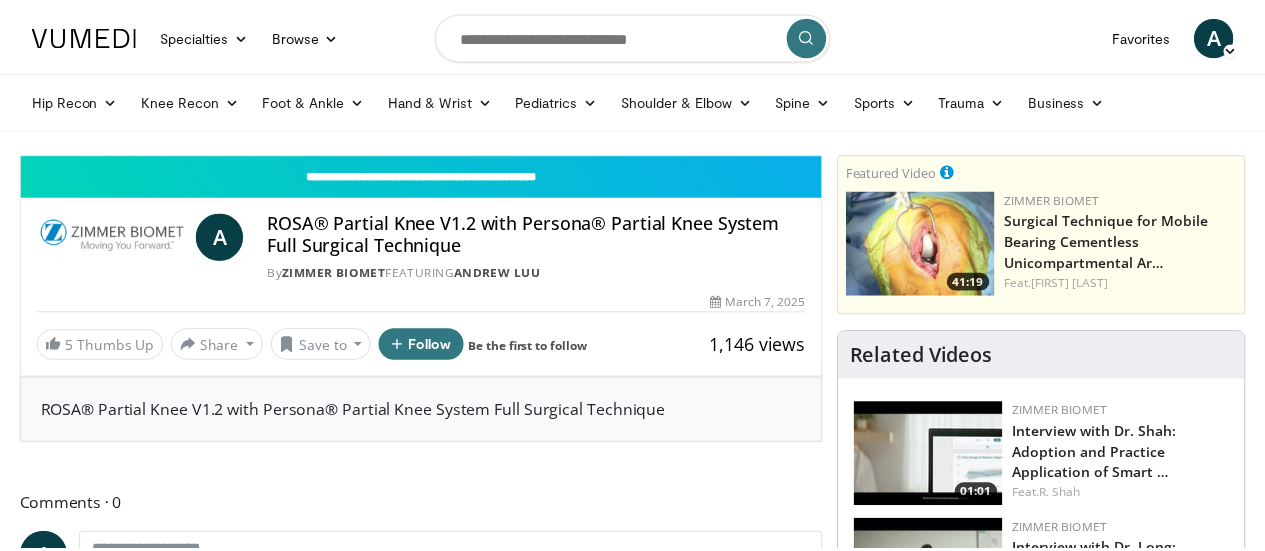 scroll, scrollTop: 0, scrollLeft: 0, axis: both 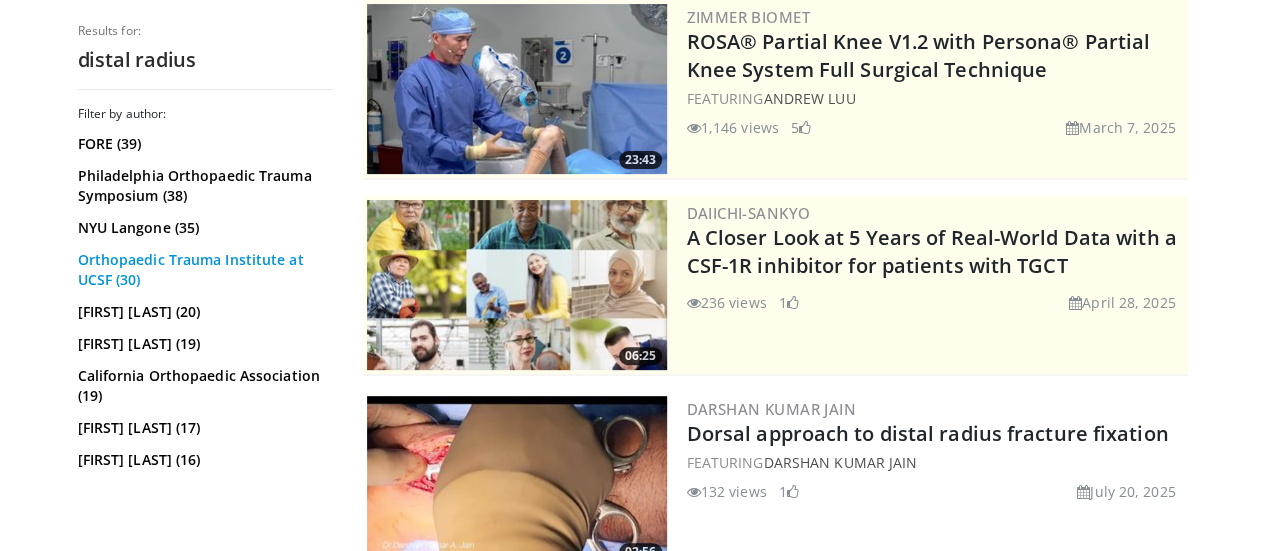 click on "Orthopaedic Trauma Institute at UCSF (30)" at bounding box center (203, 270) 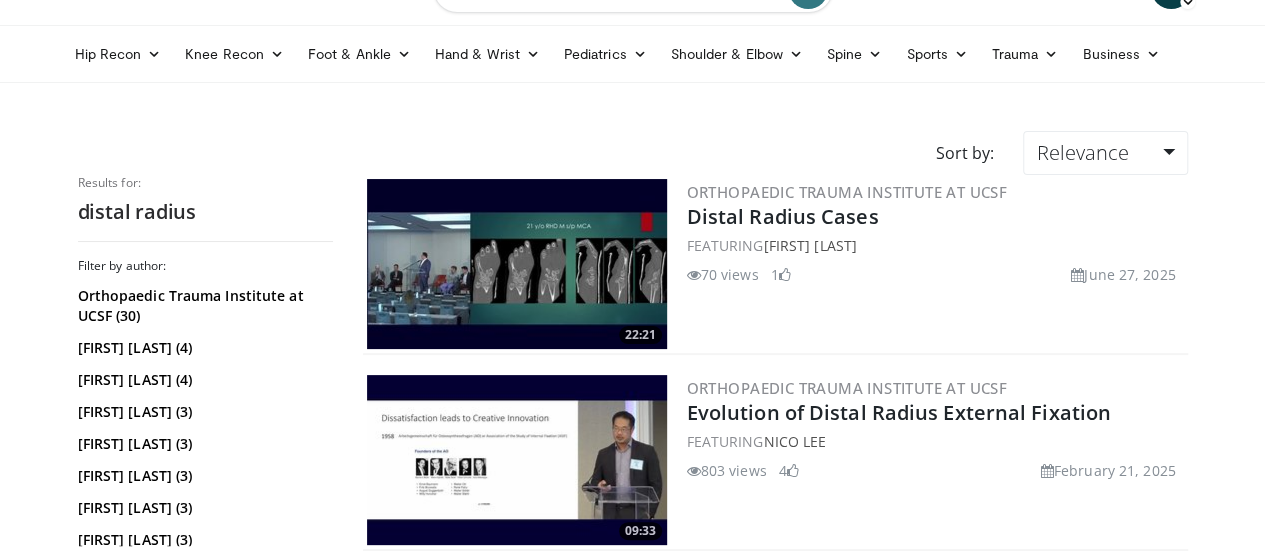 scroll, scrollTop: 46, scrollLeft: 0, axis: vertical 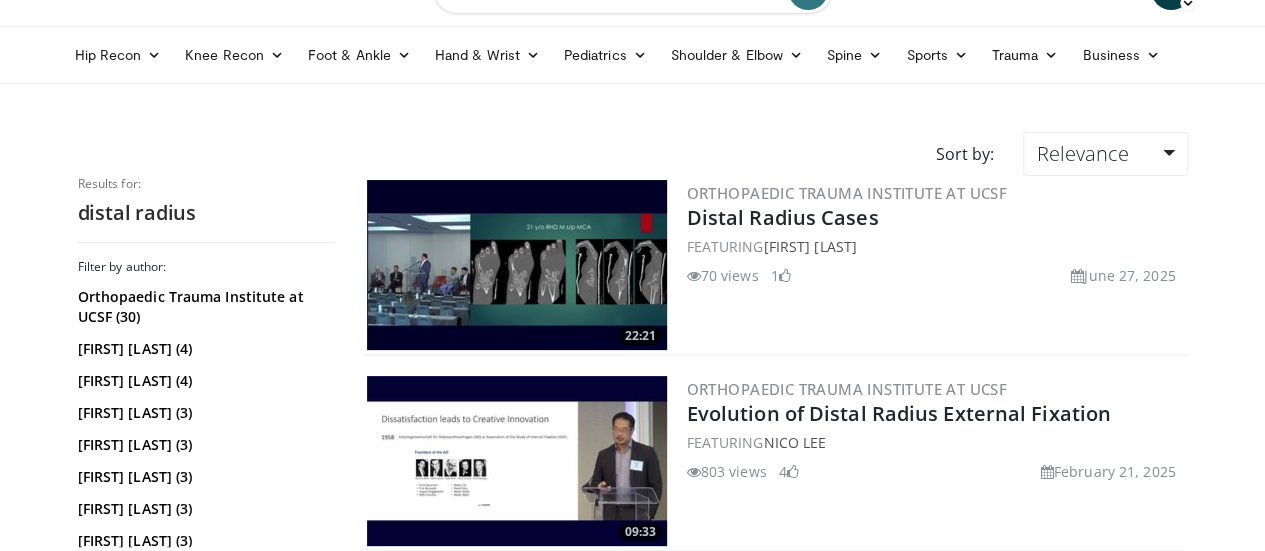 click at bounding box center (517, 265) 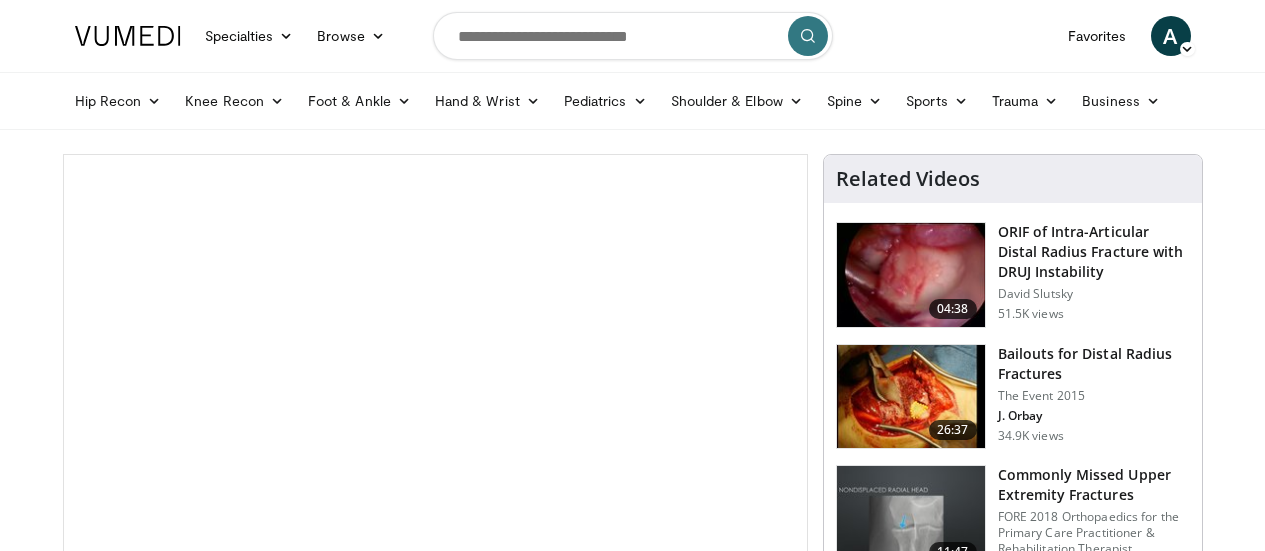 scroll, scrollTop: 0, scrollLeft: 0, axis: both 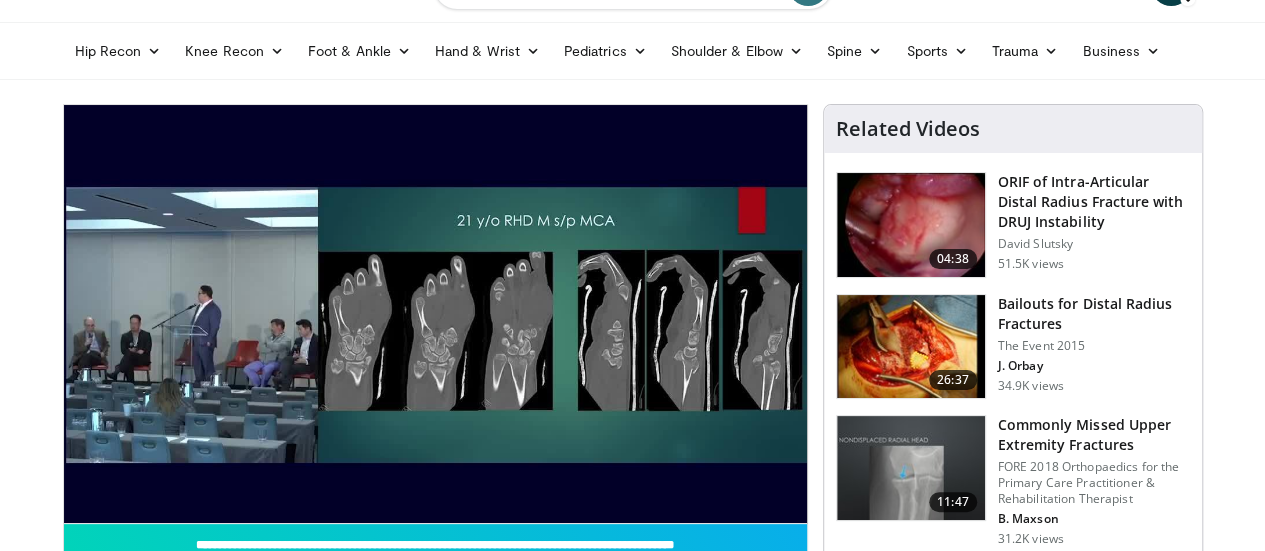 click at bounding box center [911, 347] 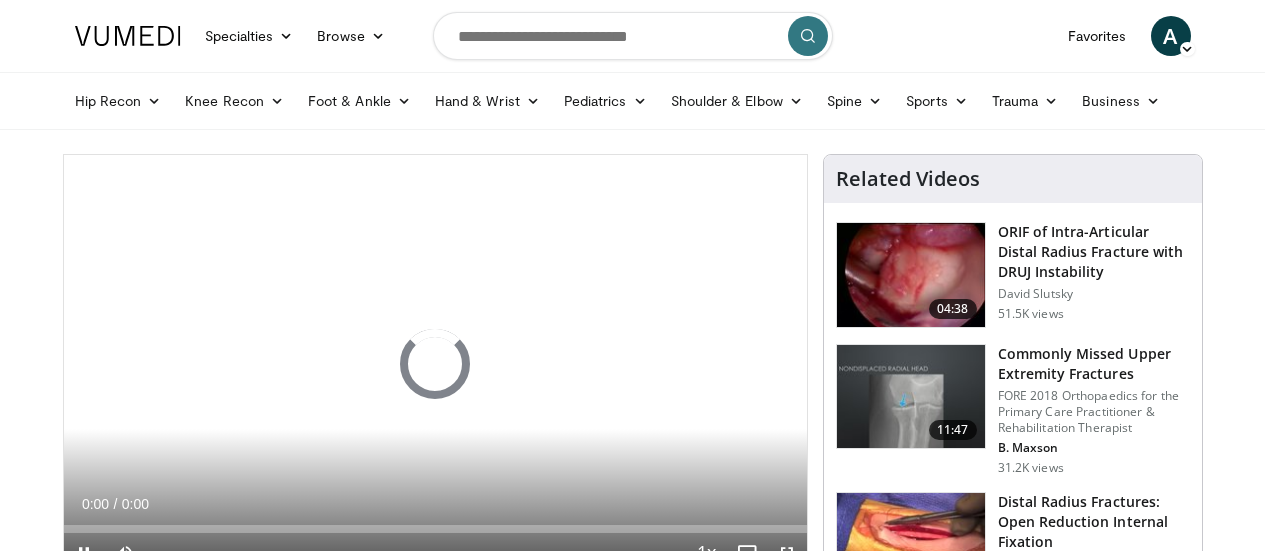 scroll, scrollTop: 0, scrollLeft: 0, axis: both 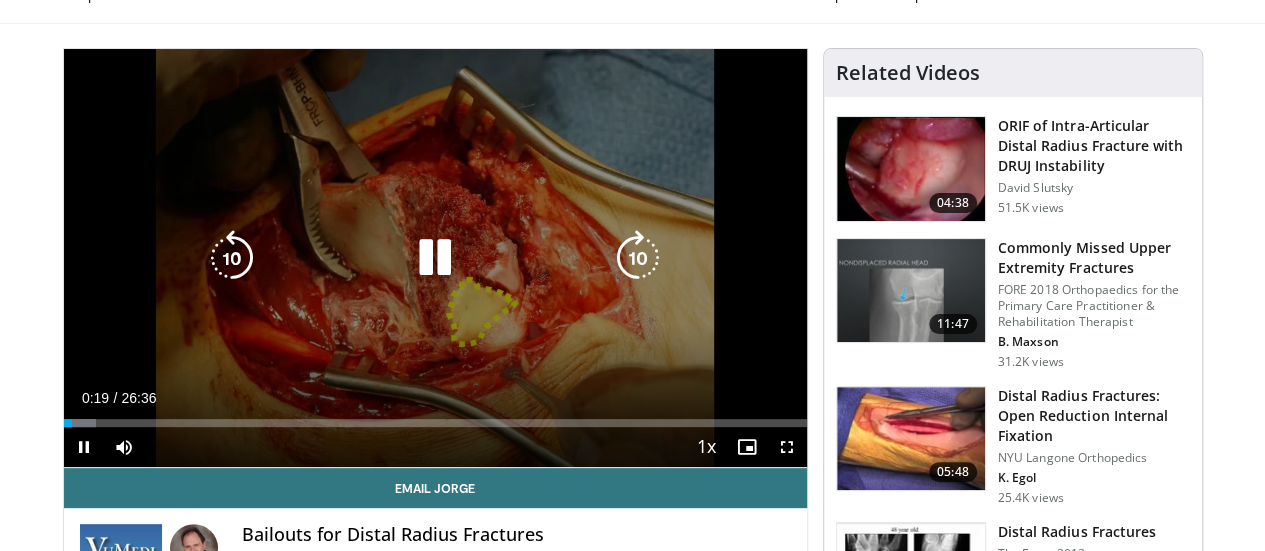 click on "10 seconds
Tap to unmute" at bounding box center [435, 258] 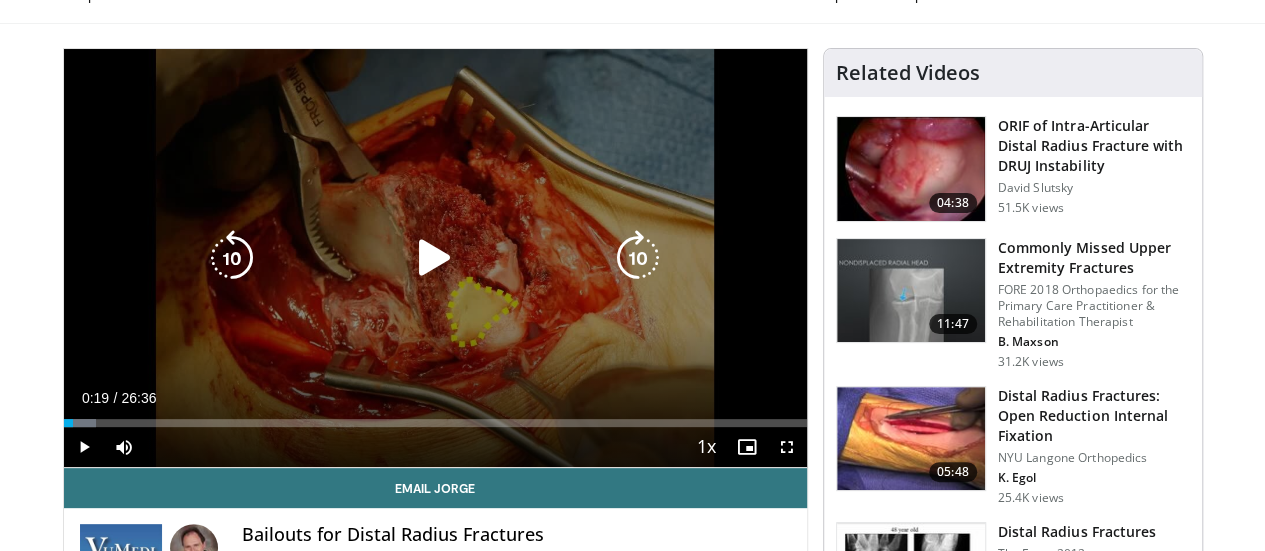 click at bounding box center [435, 258] 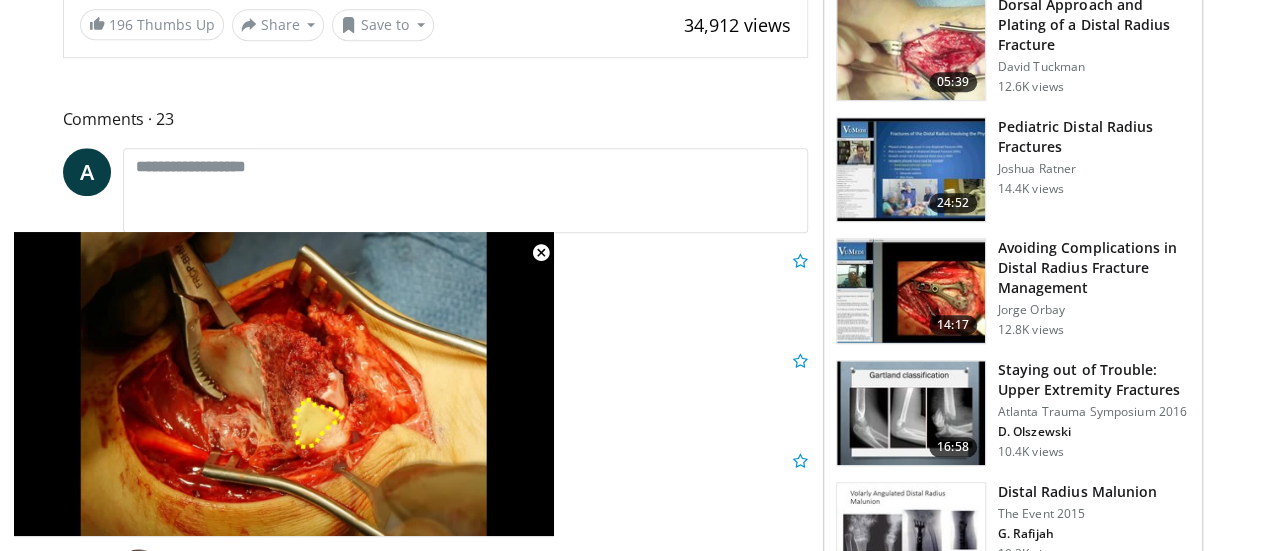 scroll, scrollTop: 756, scrollLeft: 0, axis: vertical 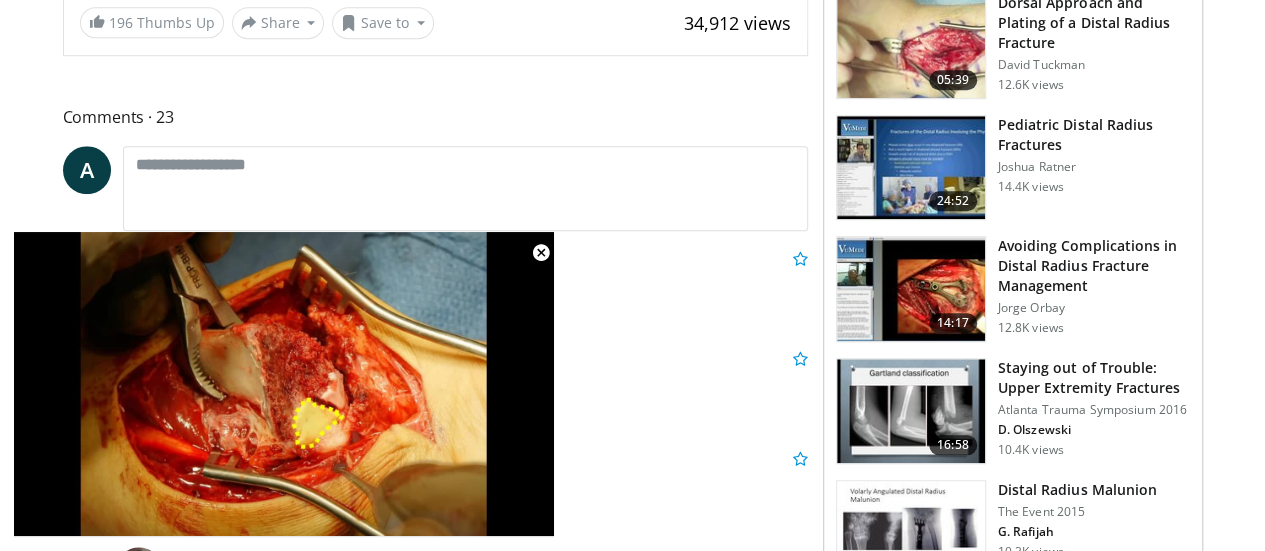 click at bounding box center [541, 253] 